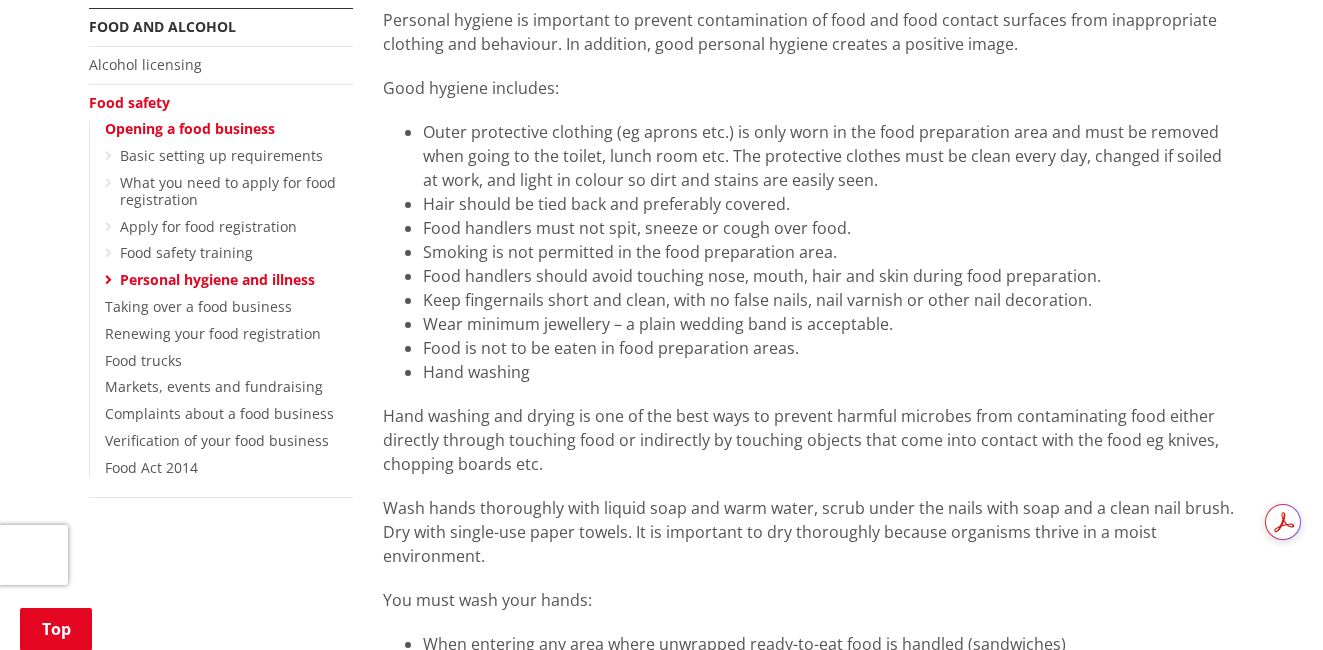 scroll, scrollTop: 448, scrollLeft: 0, axis: vertical 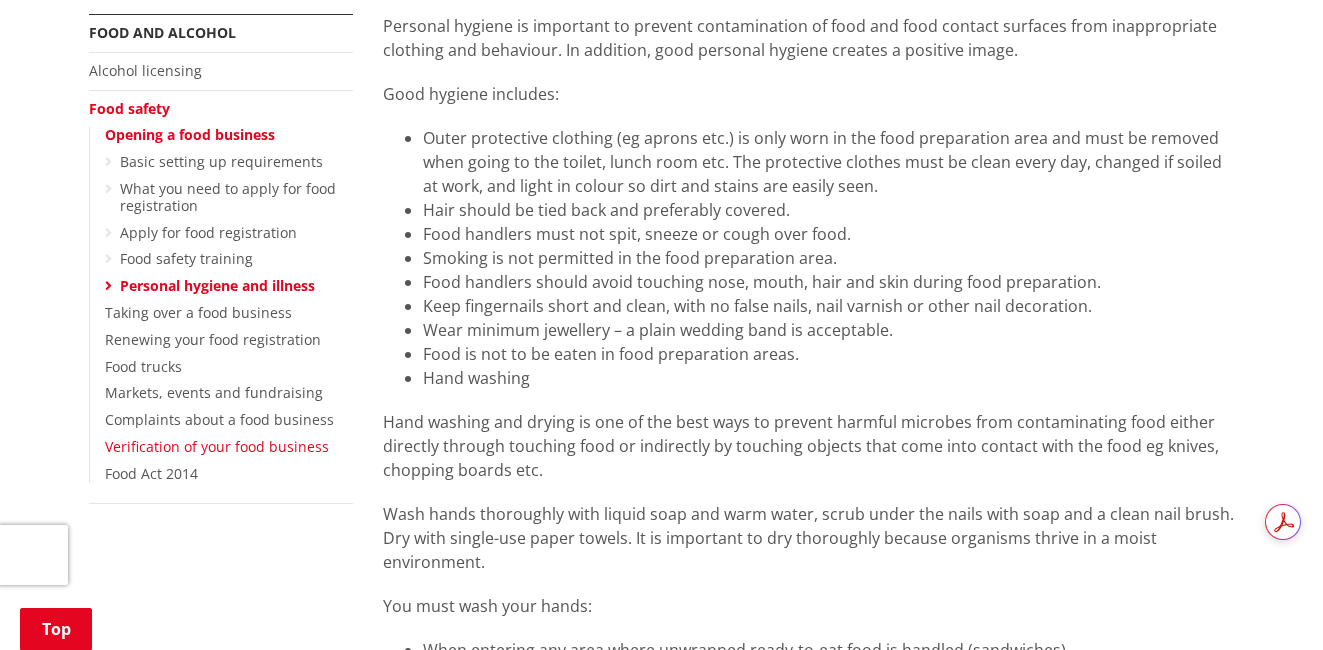 click on "Verification of your food business" at bounding box center (217, 446) 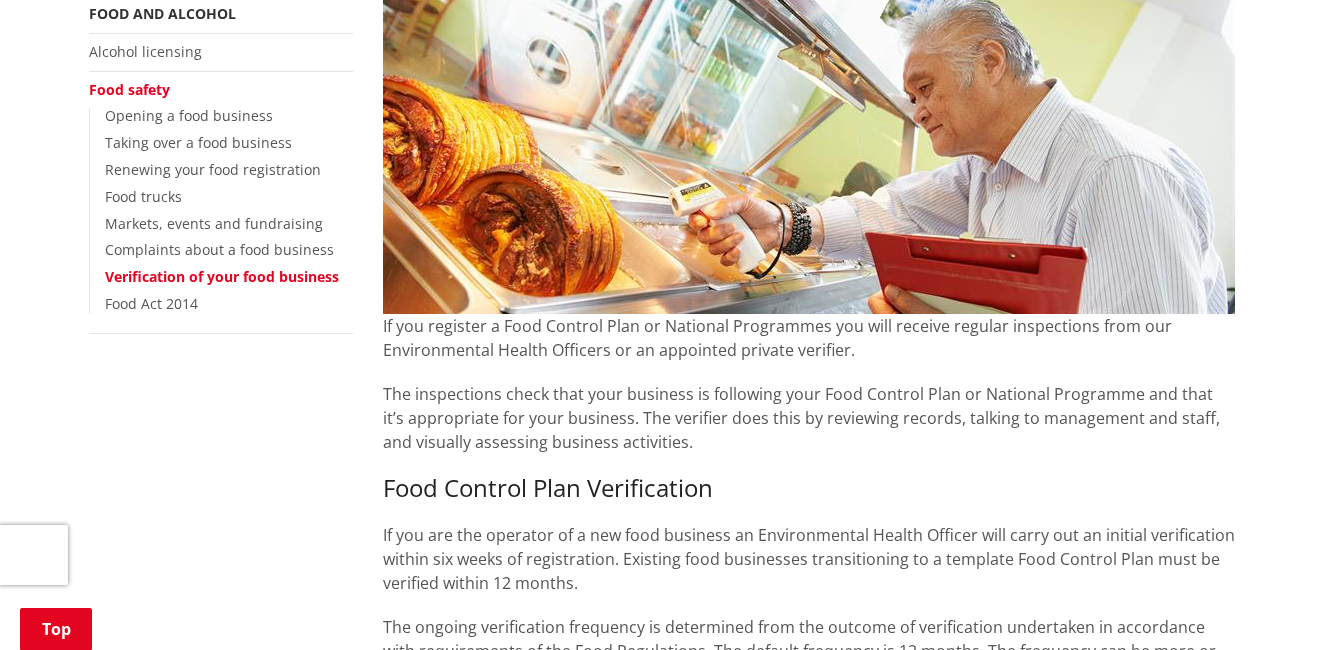 scroll, scrollTop: 451, scrollLeft: 0, axis: vertical 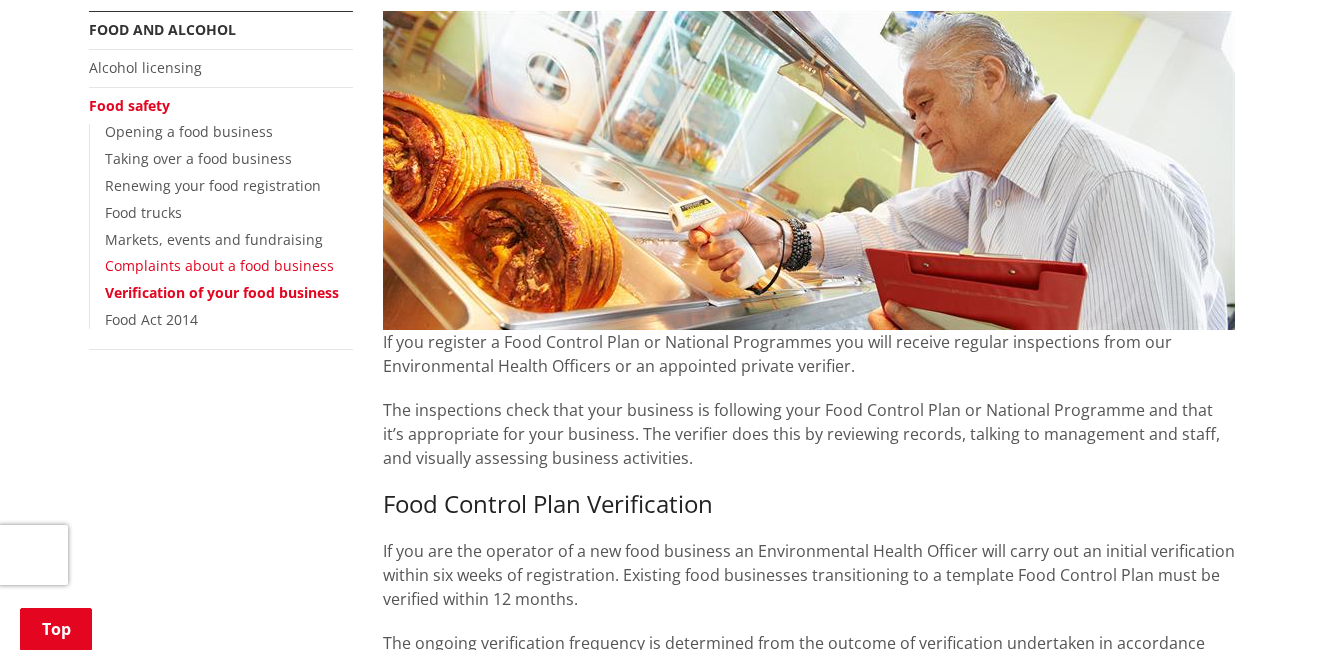 click on "Complaints about a food business" at bounding box center [219, 265] 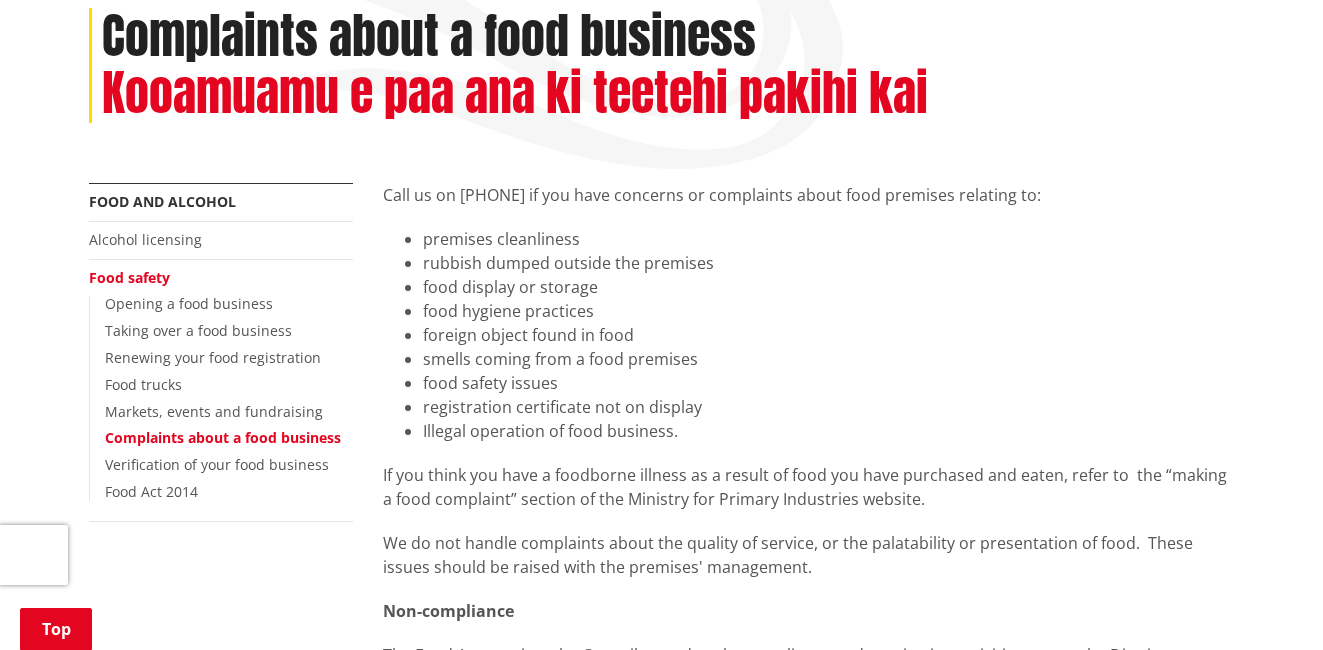 scroll, scrollTop: 0, scrollLeft: 0, axis: both 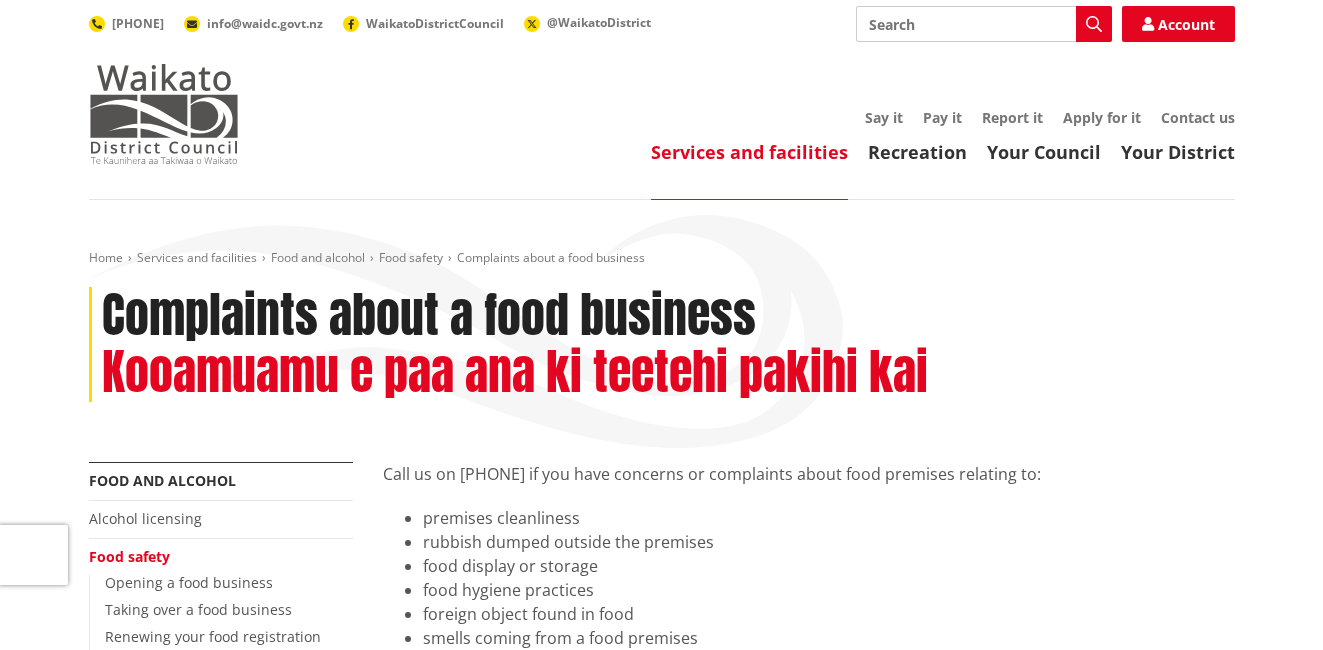 click at bounding box center (164, 114) 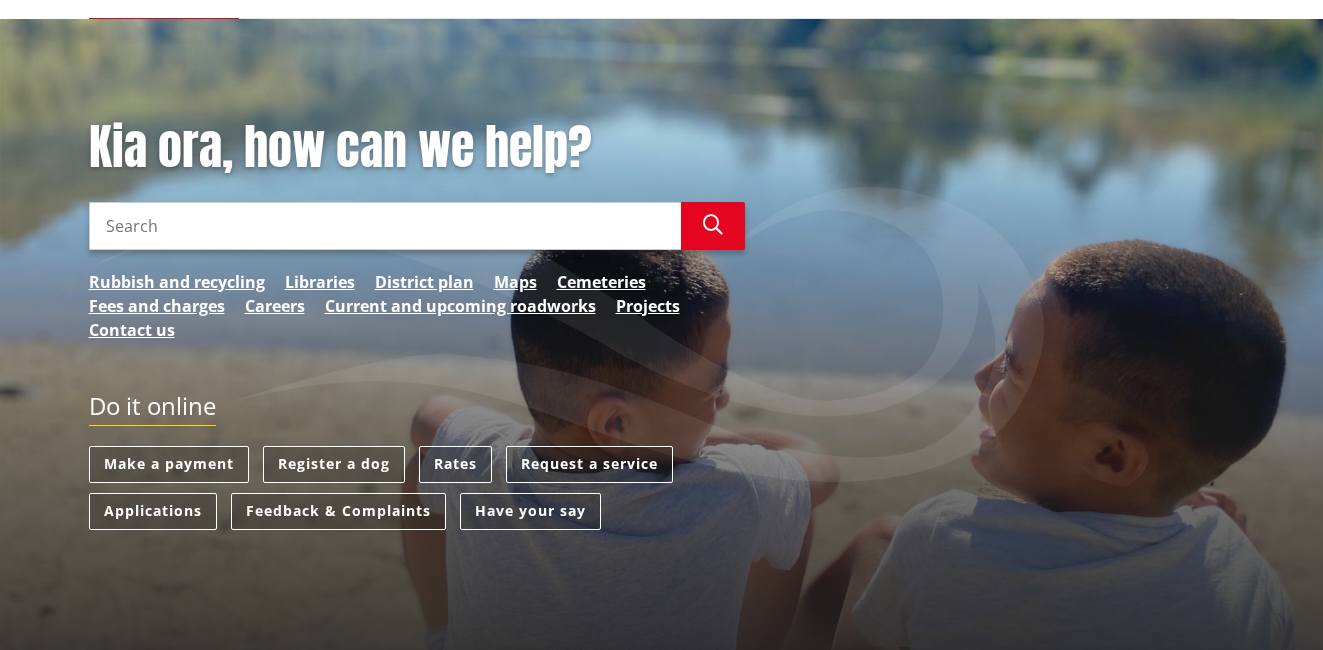 scroll, scrollTop: 0, scrollLeft: 0, axis: both 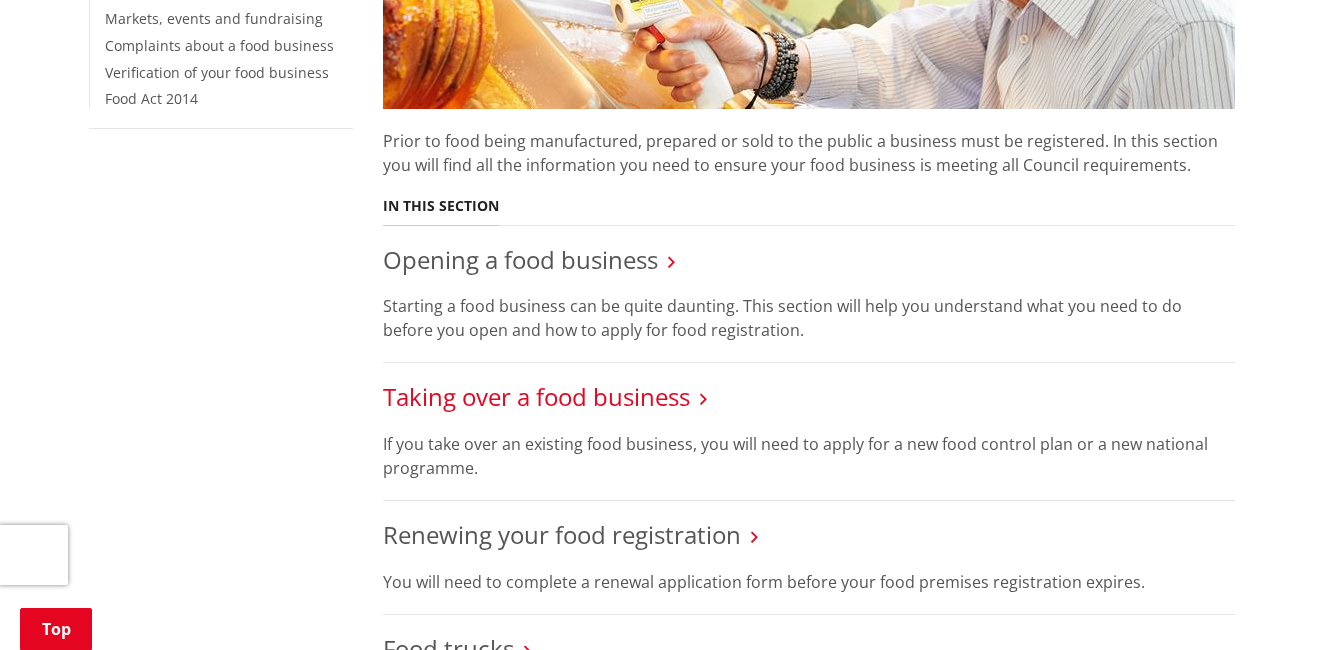 click on "Taking over a food business" at bounding box center [536, 396] 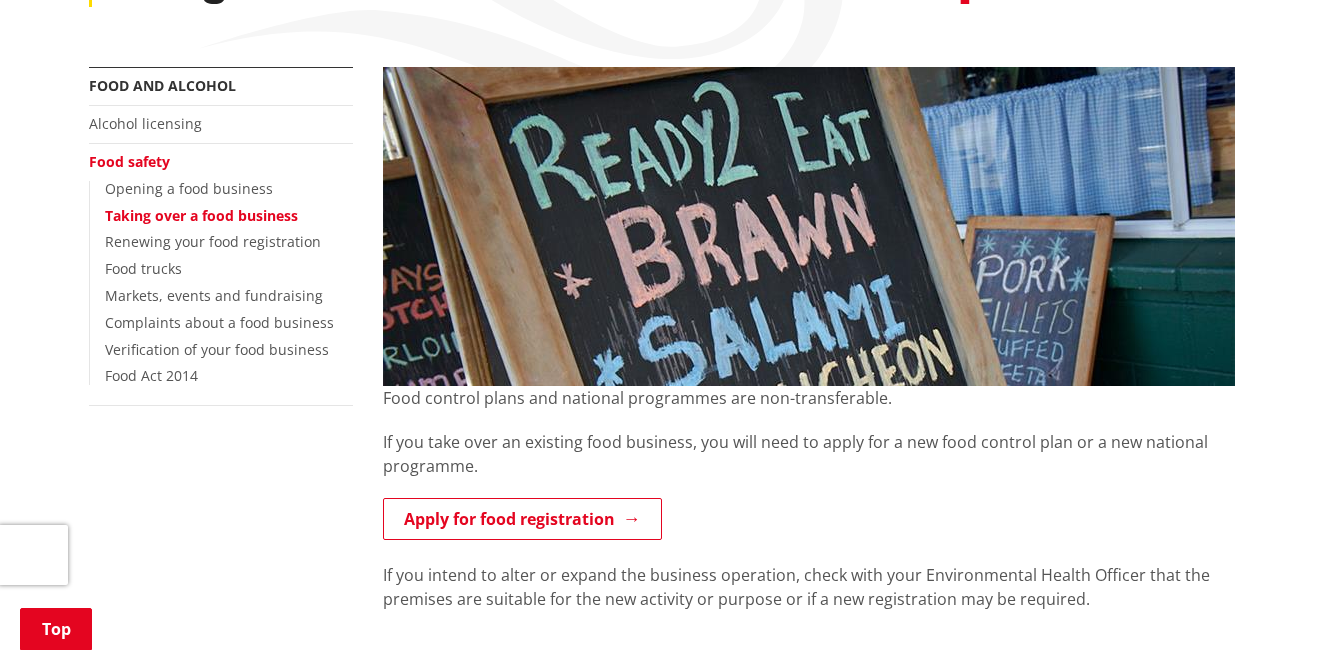scroll, scrollTop: 338, scrollLeft: 0, axis: vertical 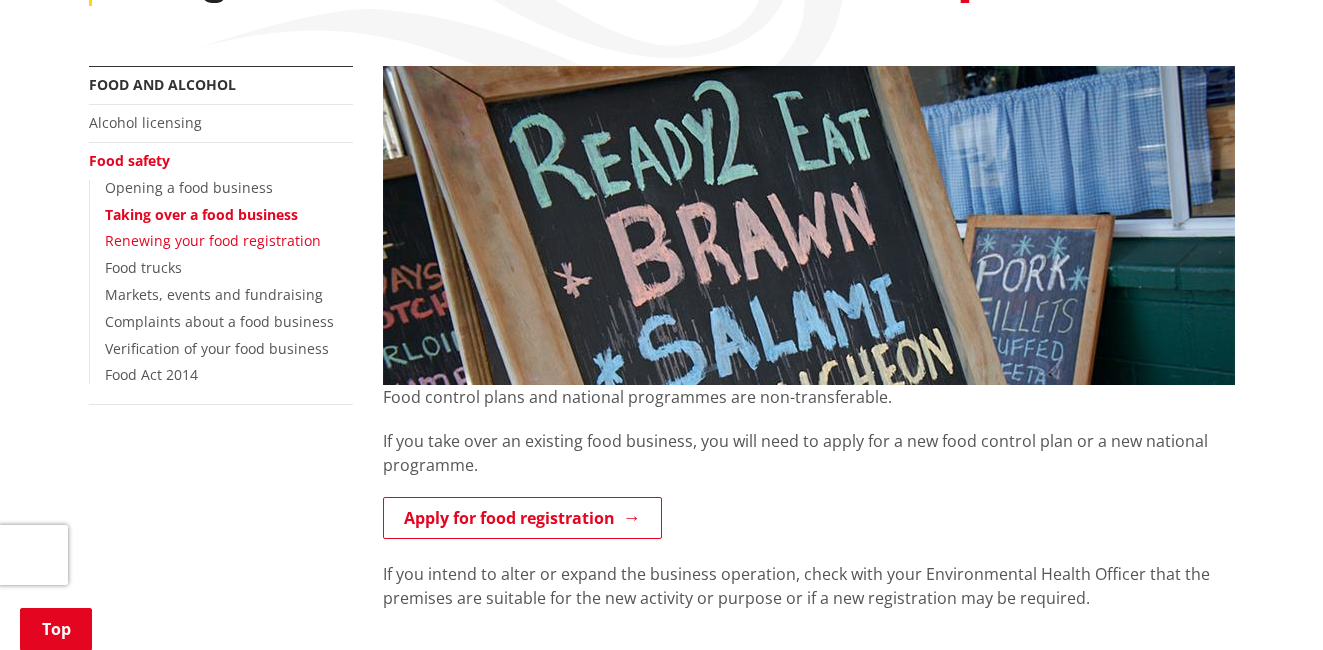 click on "Renewing your food registration" at bounding box center [213, 240] 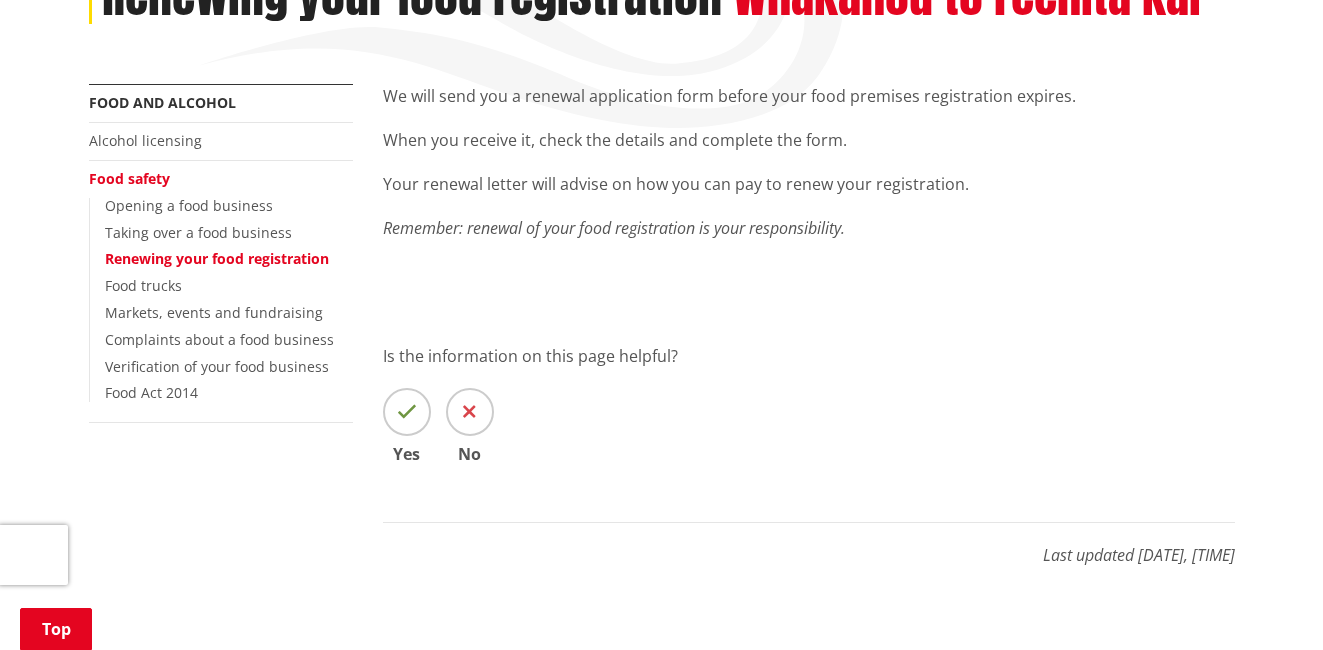 scroll, scrollTop: 323, scrollLeft: 0, axis: vertical 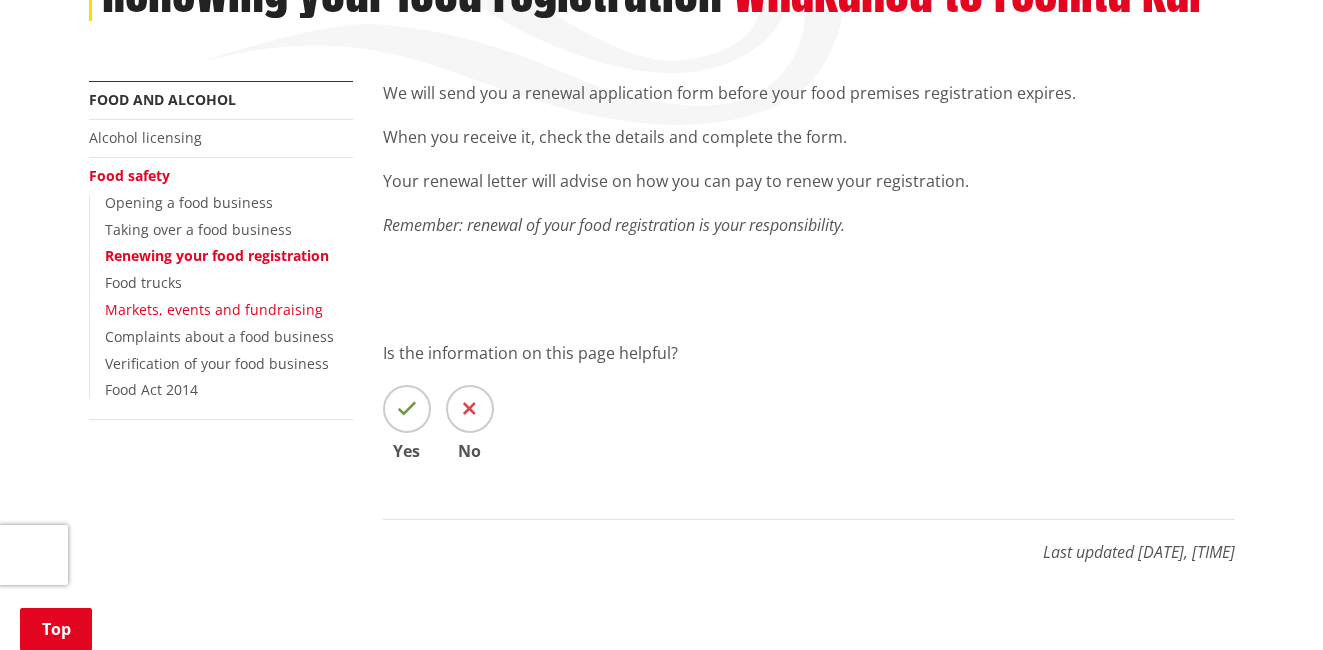 click on "Markets, events and fundraising" at bounding box center (214, 309) 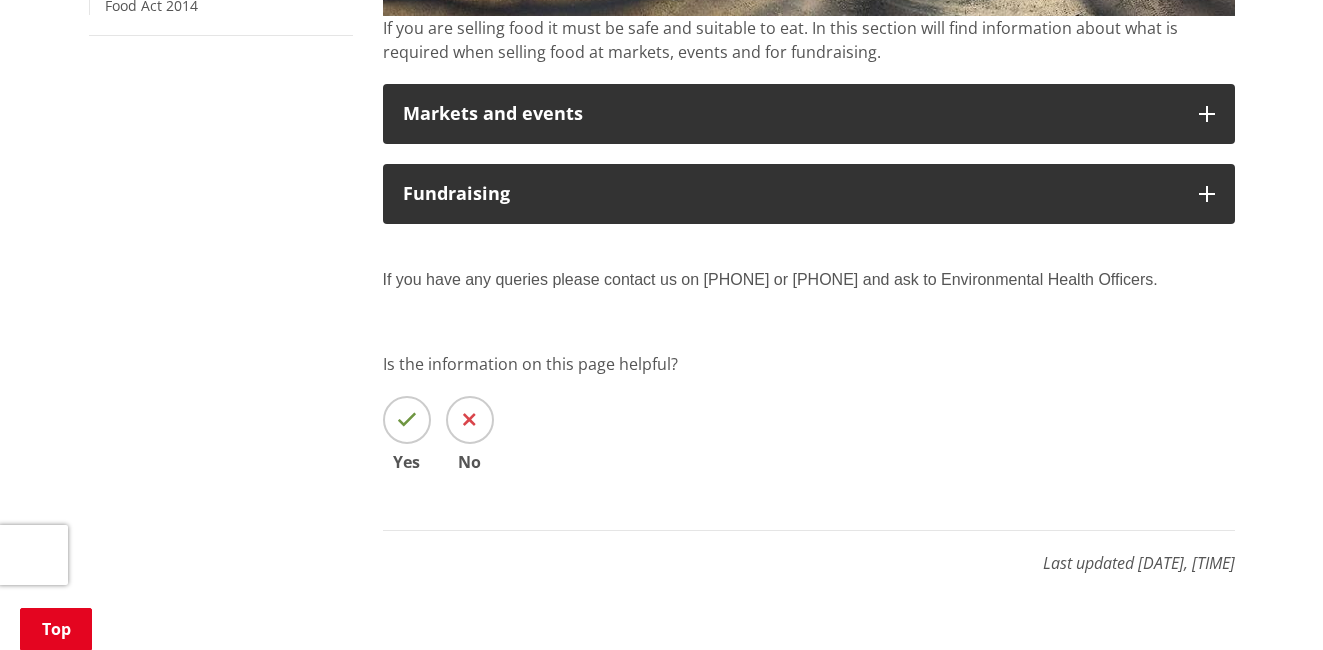 scroll, scrollTop: 767, scrollLeft: 0, axis: vertical 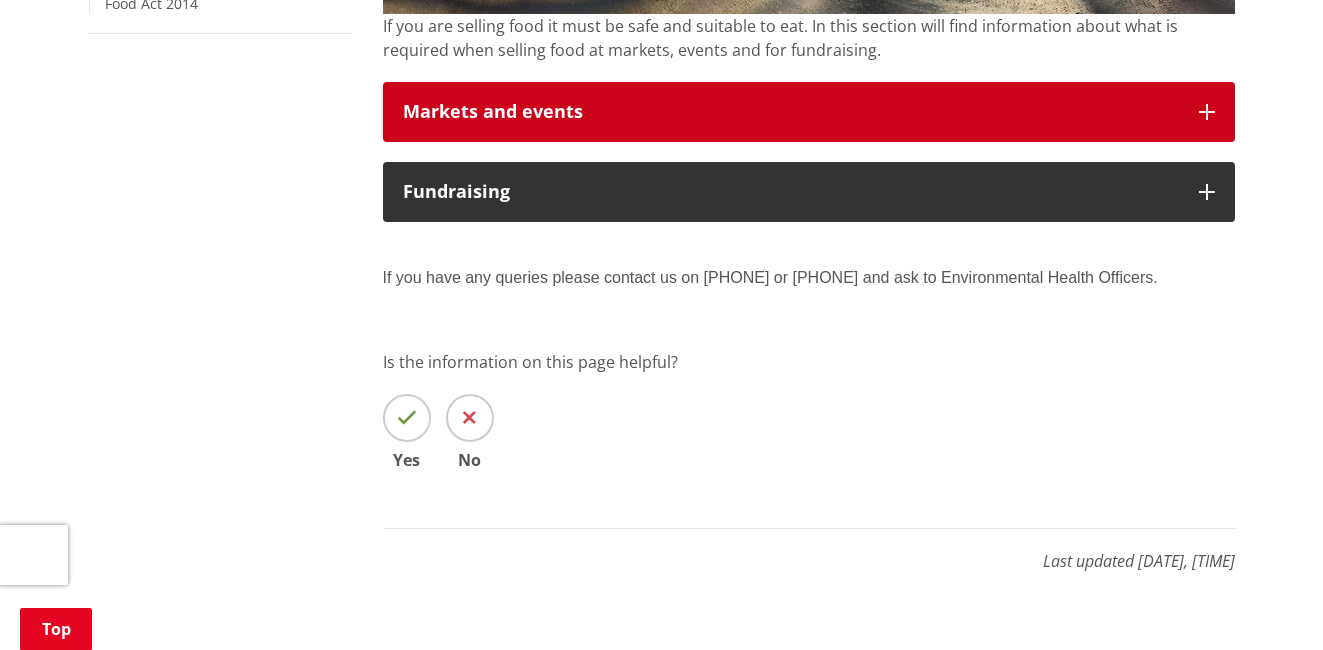 click on "Markets and events" at bounding box center [809, 112] 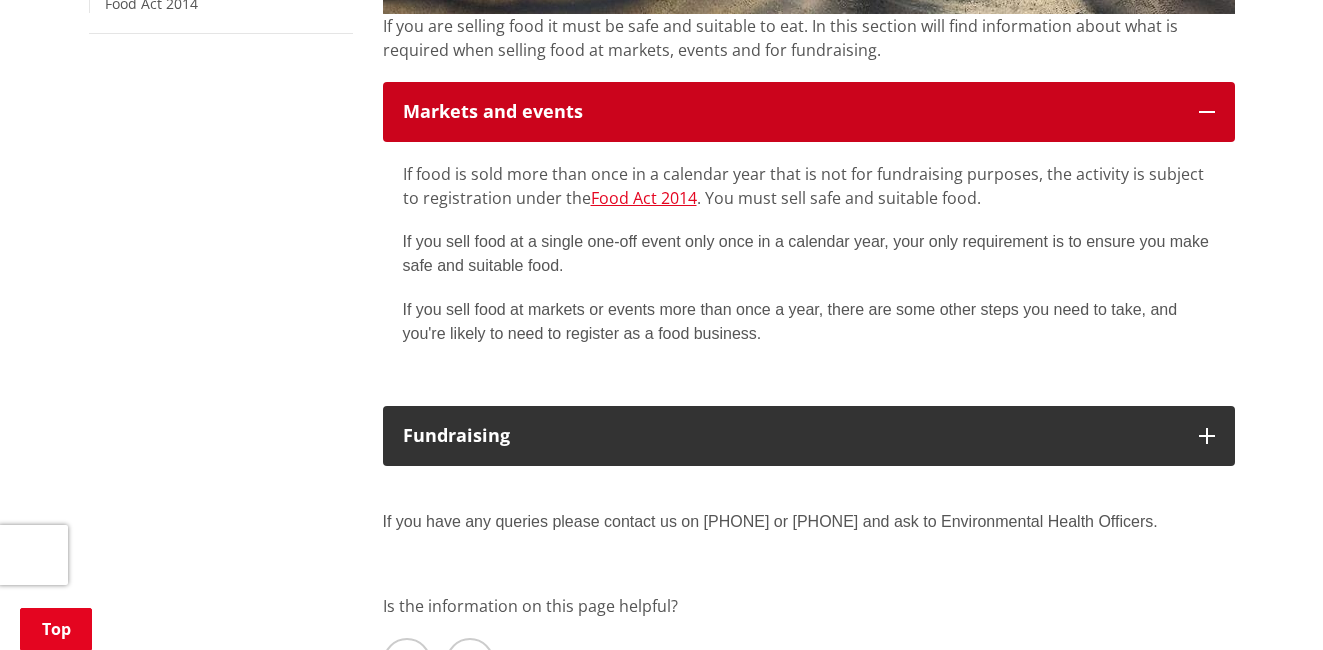 scroll, scrollTop: 0, scrollLeft: 0, axis: both 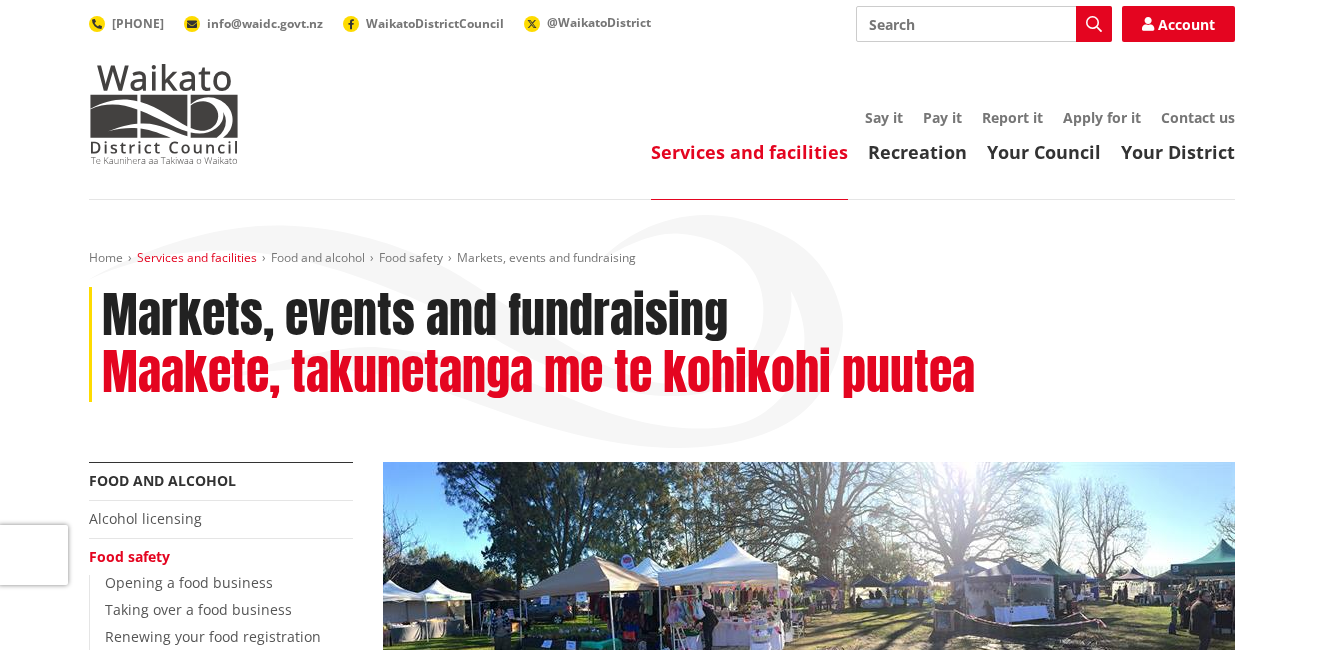 click on "Services and facilities" at bounding box center (197, 257) 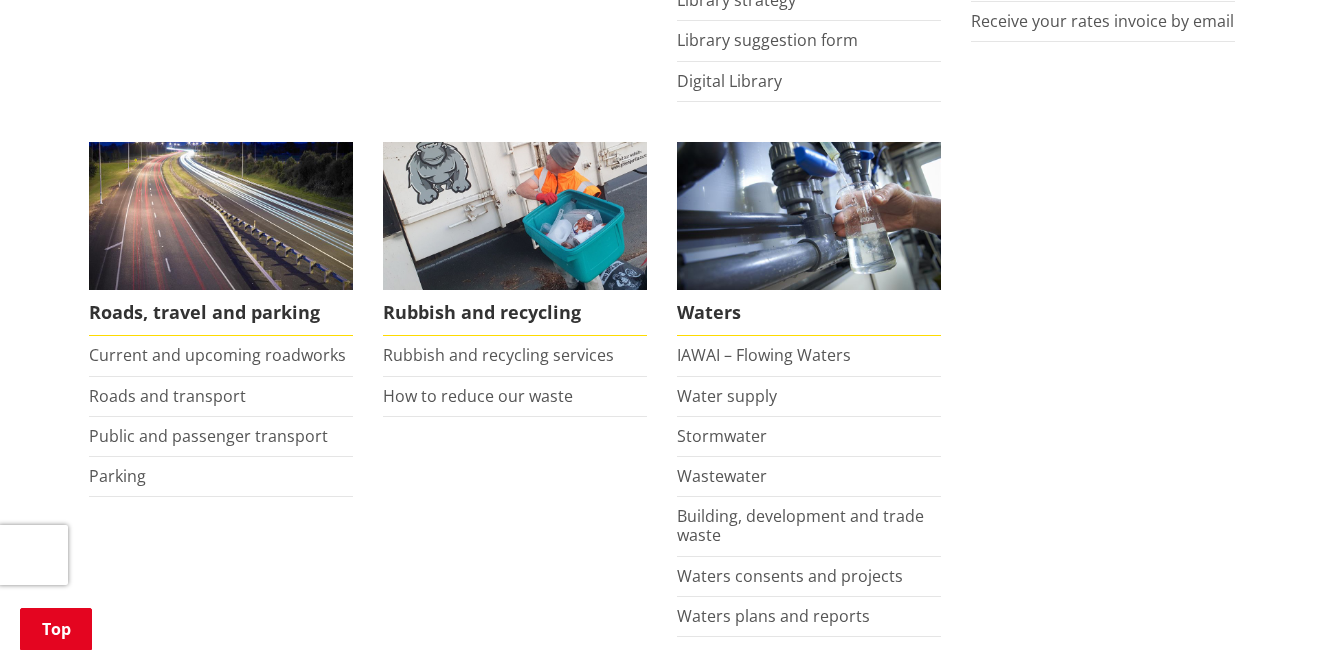 scroll, scrollTop: 1356, scrollLeft: 0, axis: vertical 